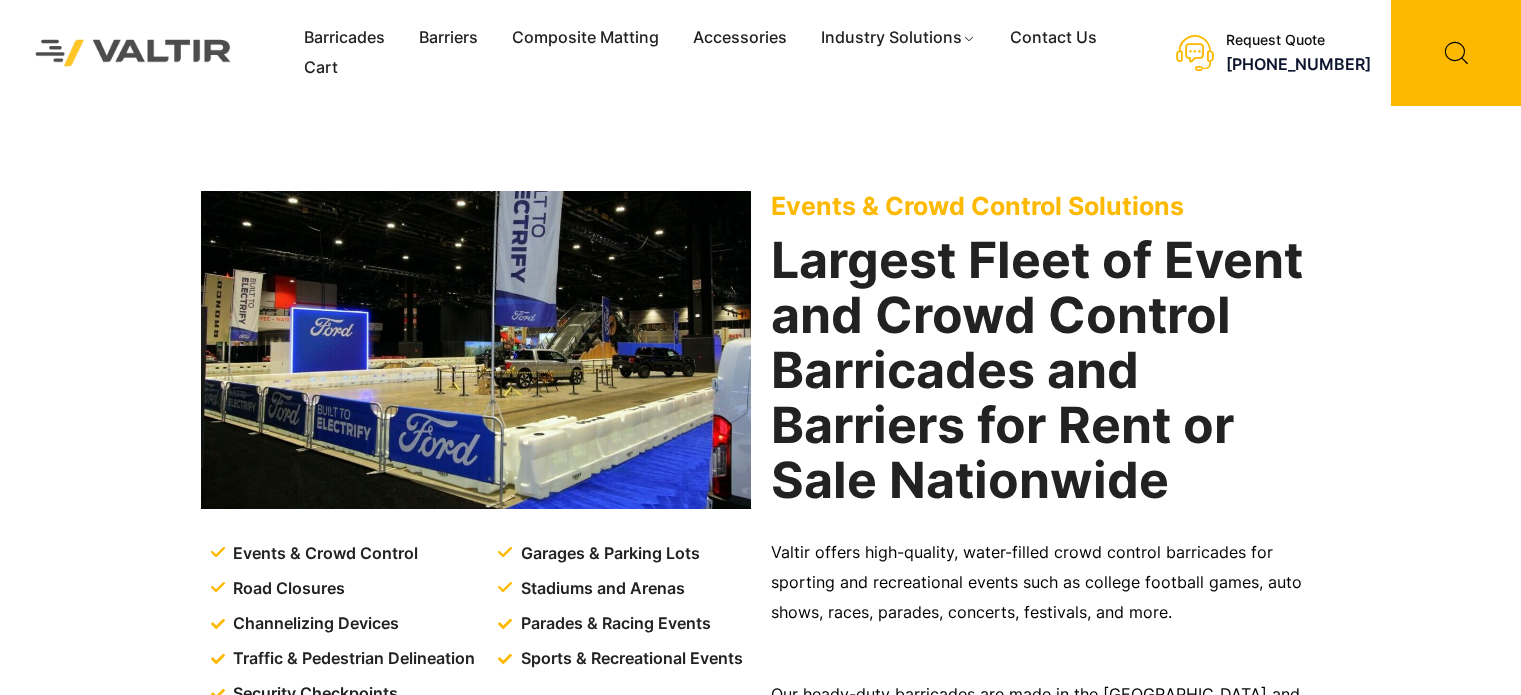 scroll, scrollTop: 0, scrollLeft: 0, axis: both 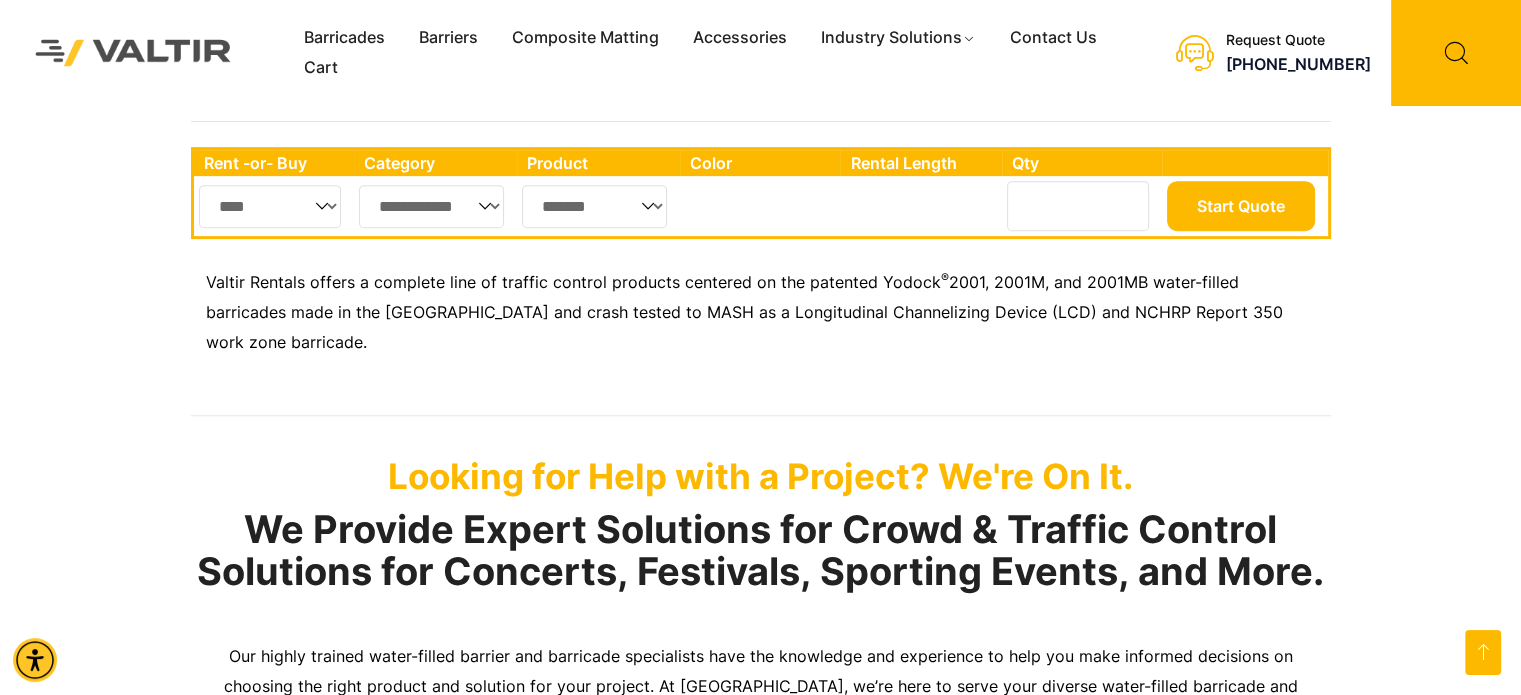 click on "**********" at bounding box center (432, 206) 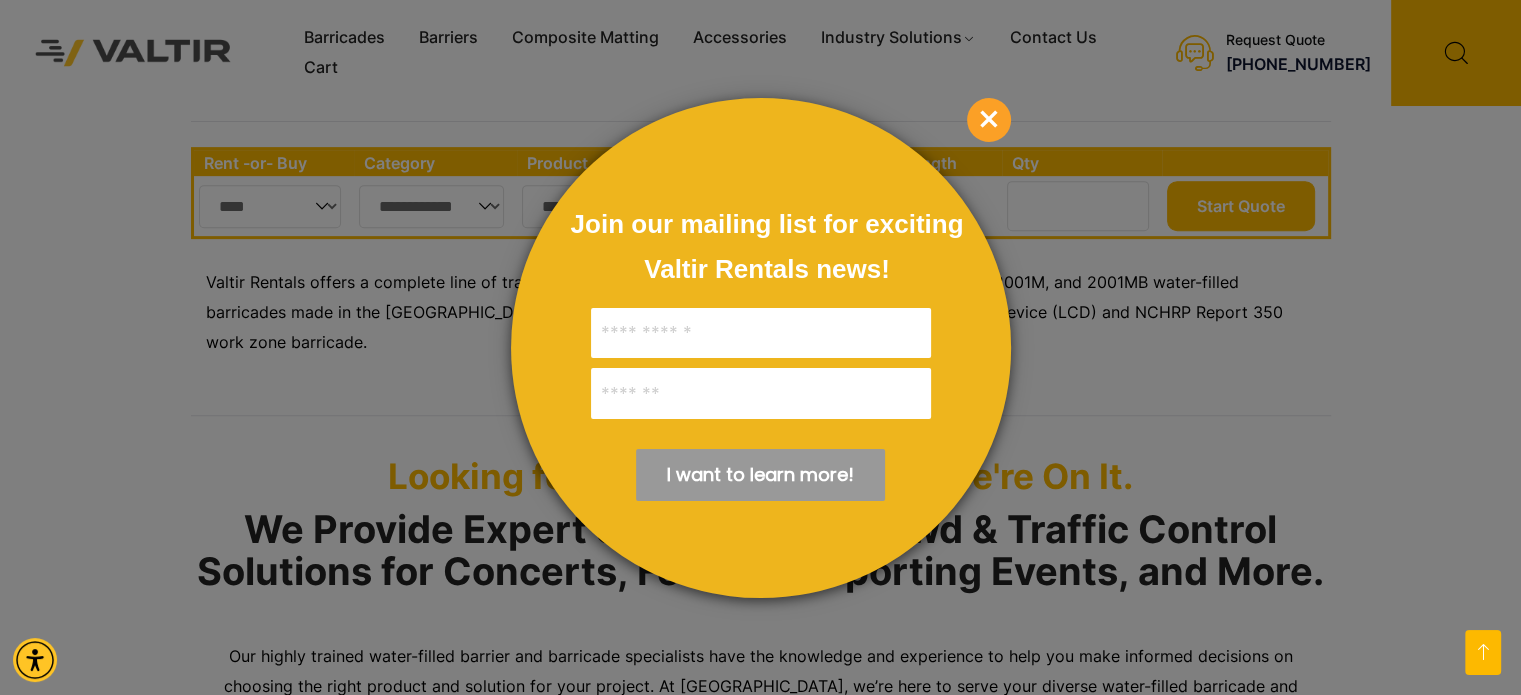 click on "×" at bounding box center [989, 120] 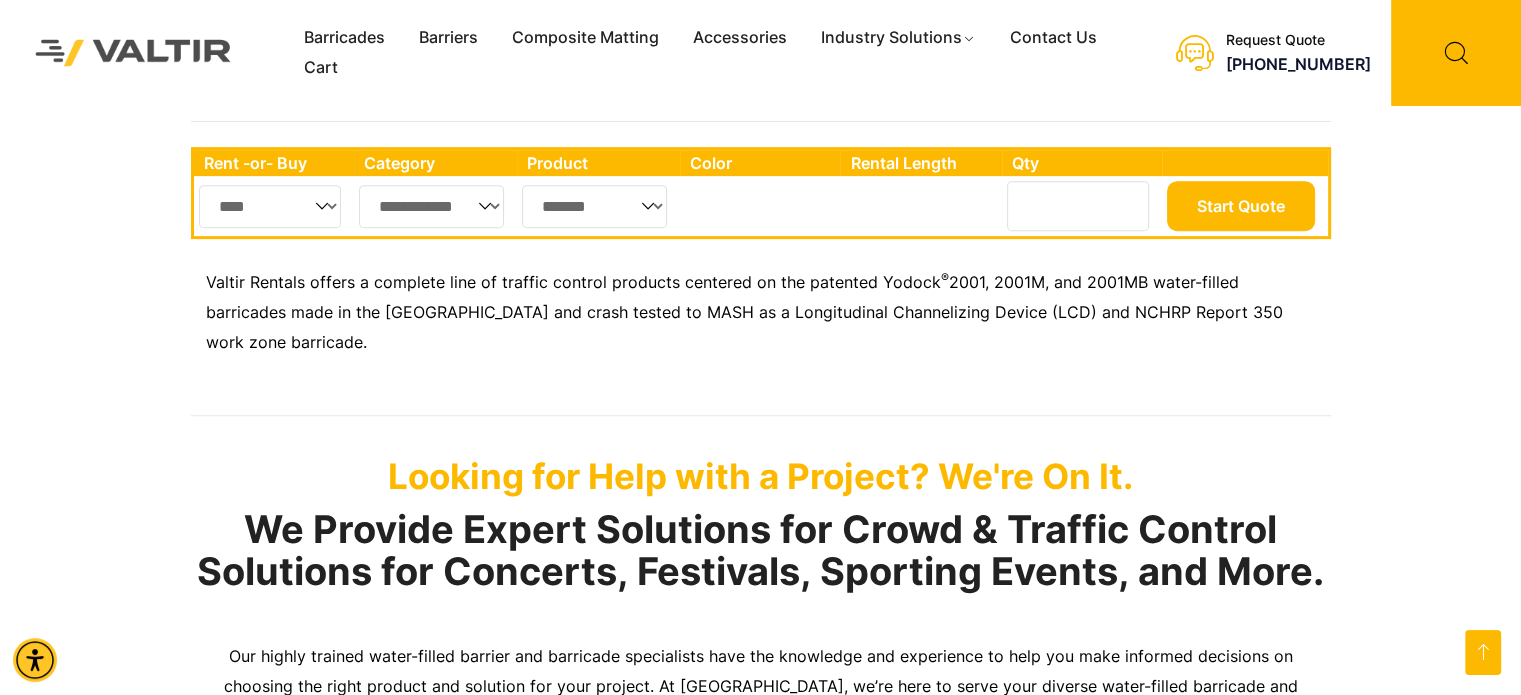 click on "**********" at bounding box center (432, 206) 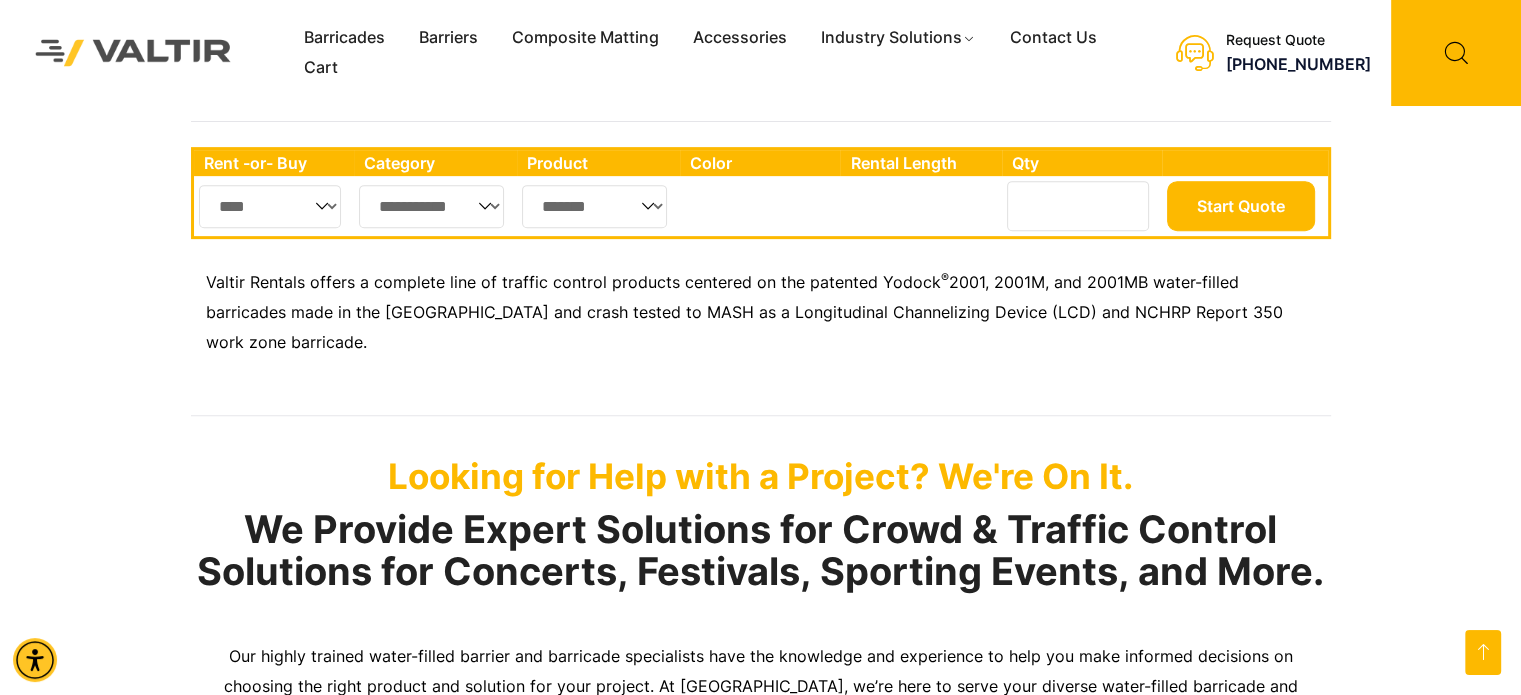 click on "**********" at bounding box center [432, 206] 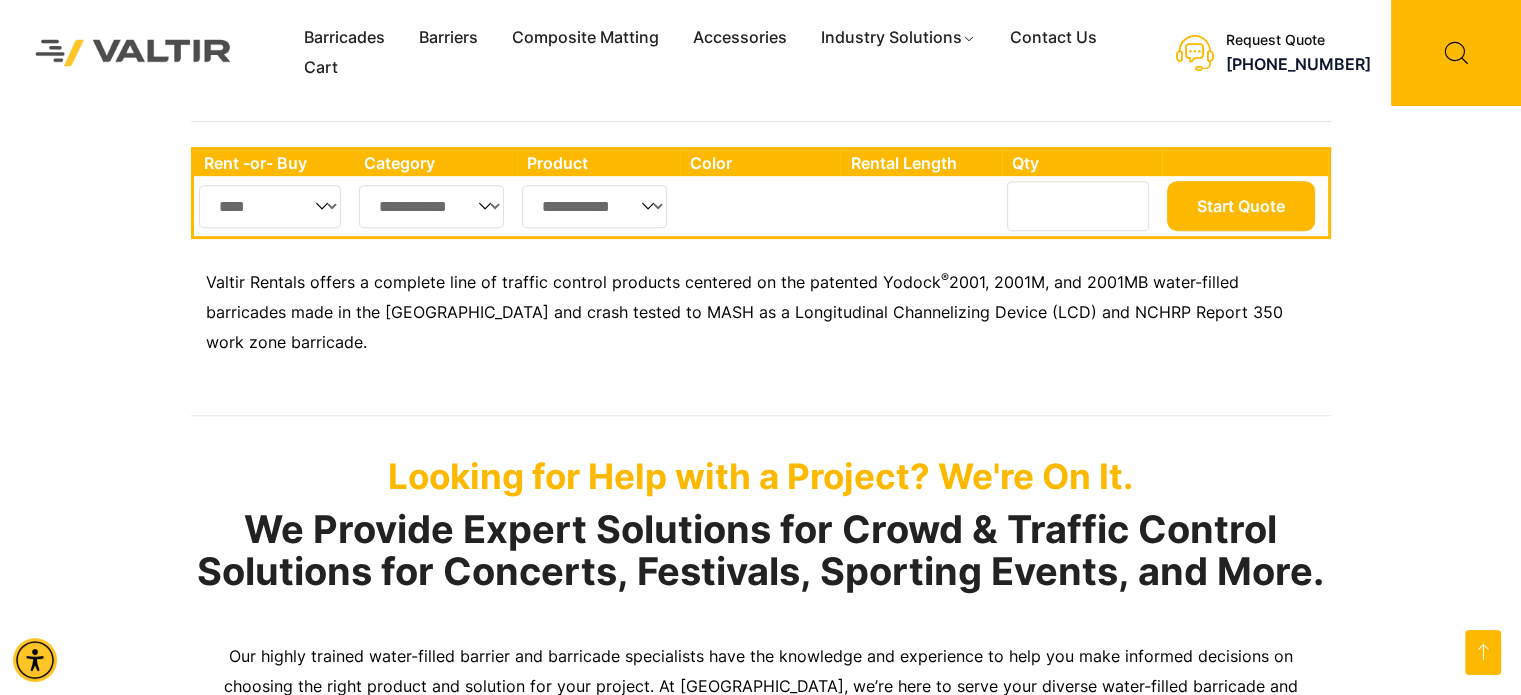 click on "**********" at bounding box center (594, 206) 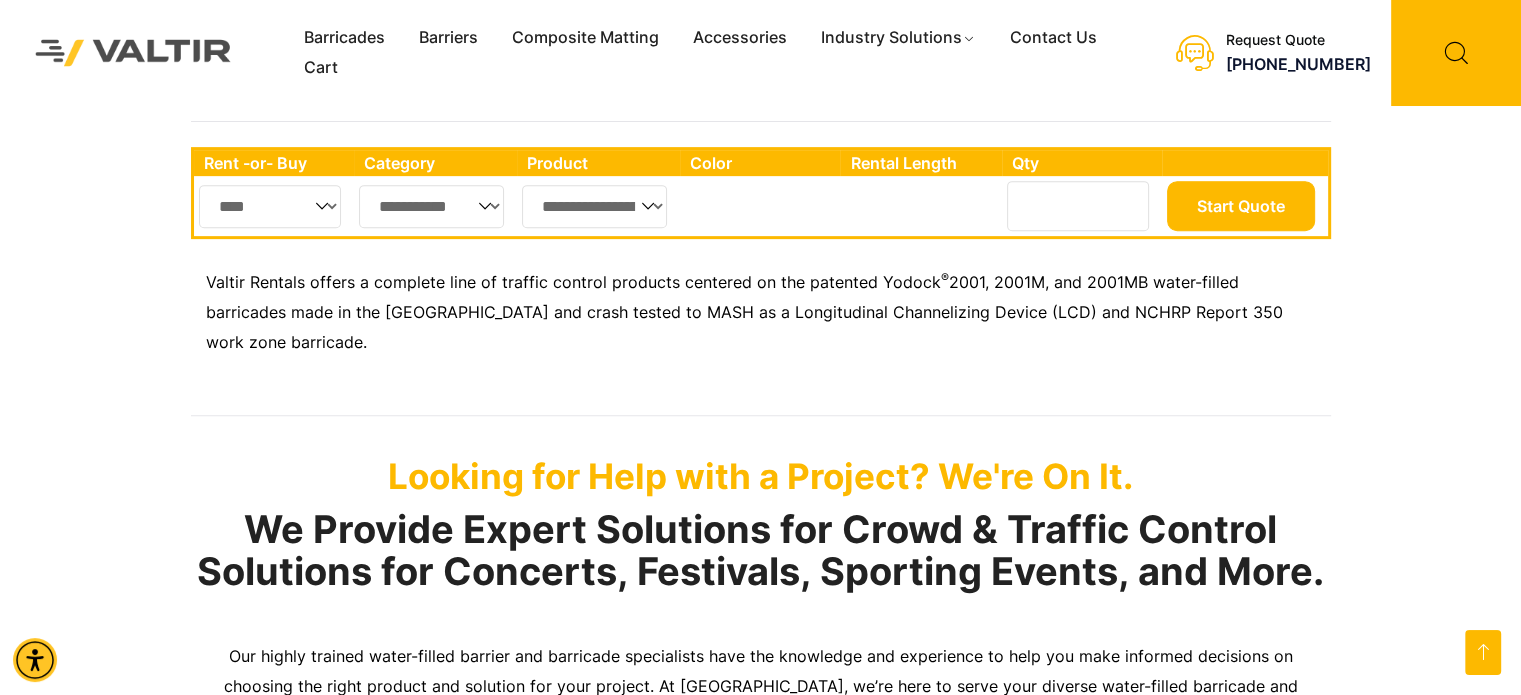 click on "**********" at bounding box center [594, 206] 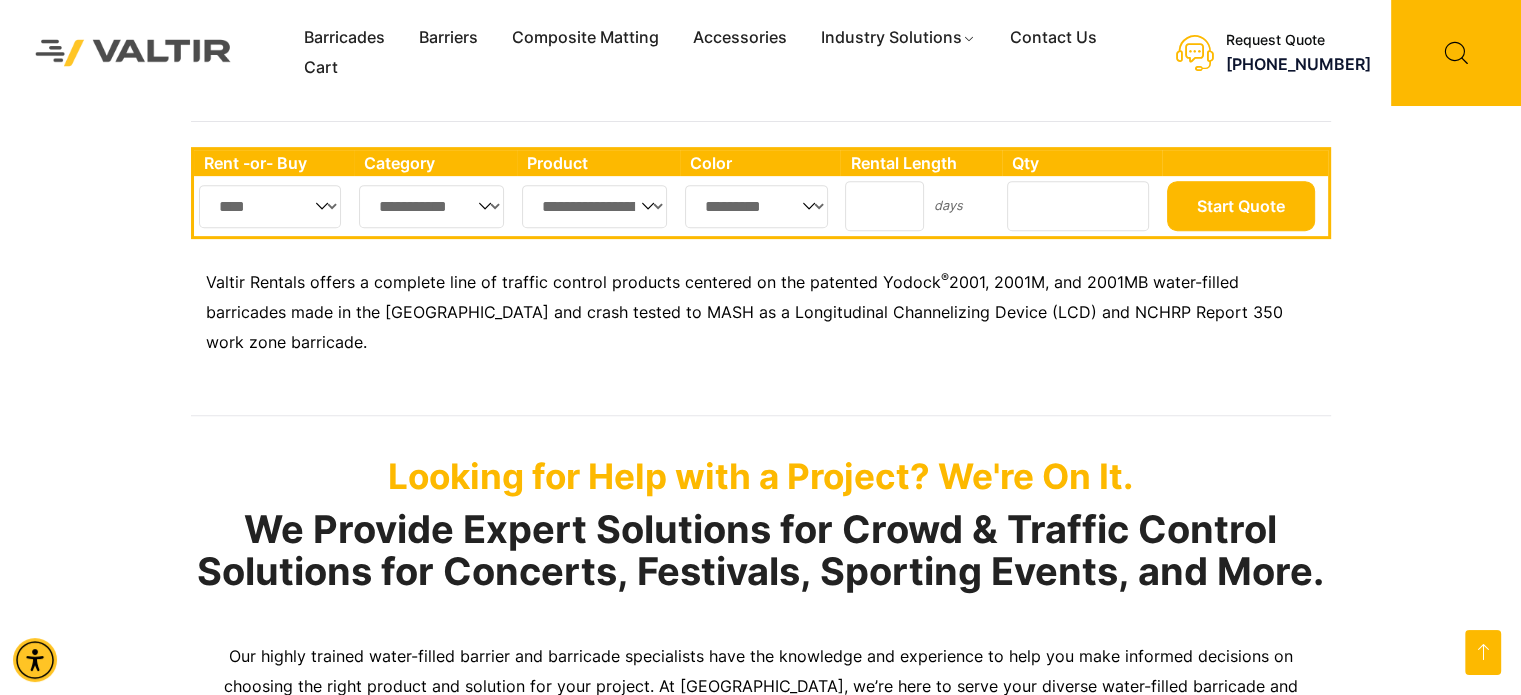 click on "********* ***** ******" at bounding box center (756, 206) 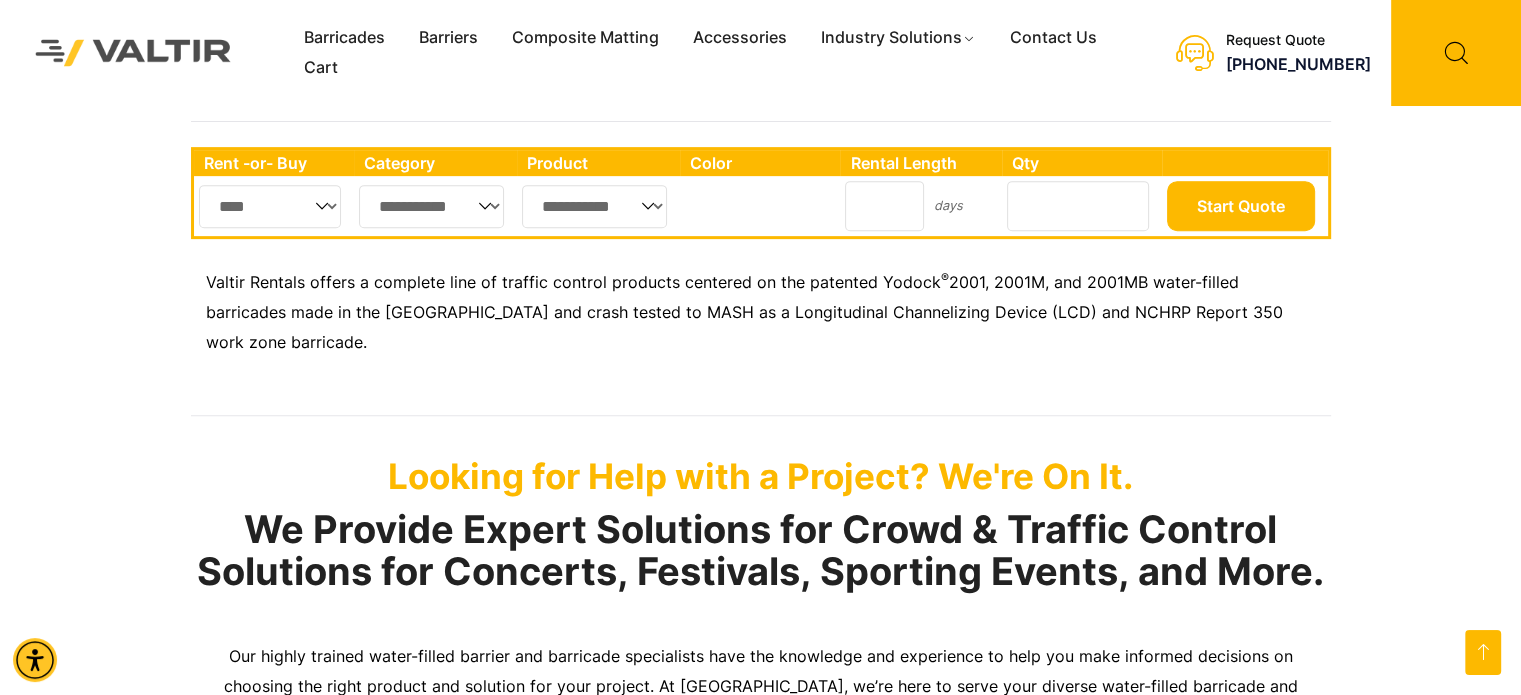 click on "**********" at bounding box center [594, 206] 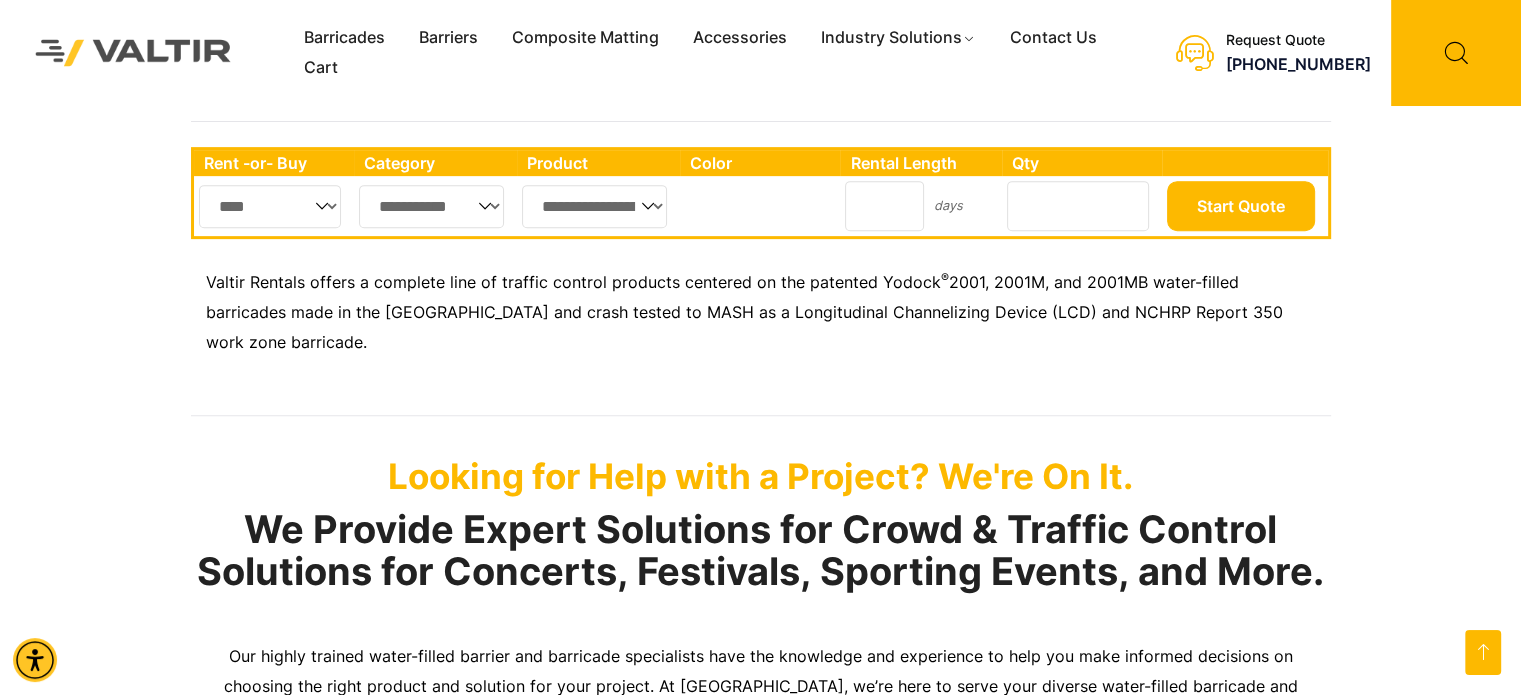 click on "**********" at bounding box center (594, 206) 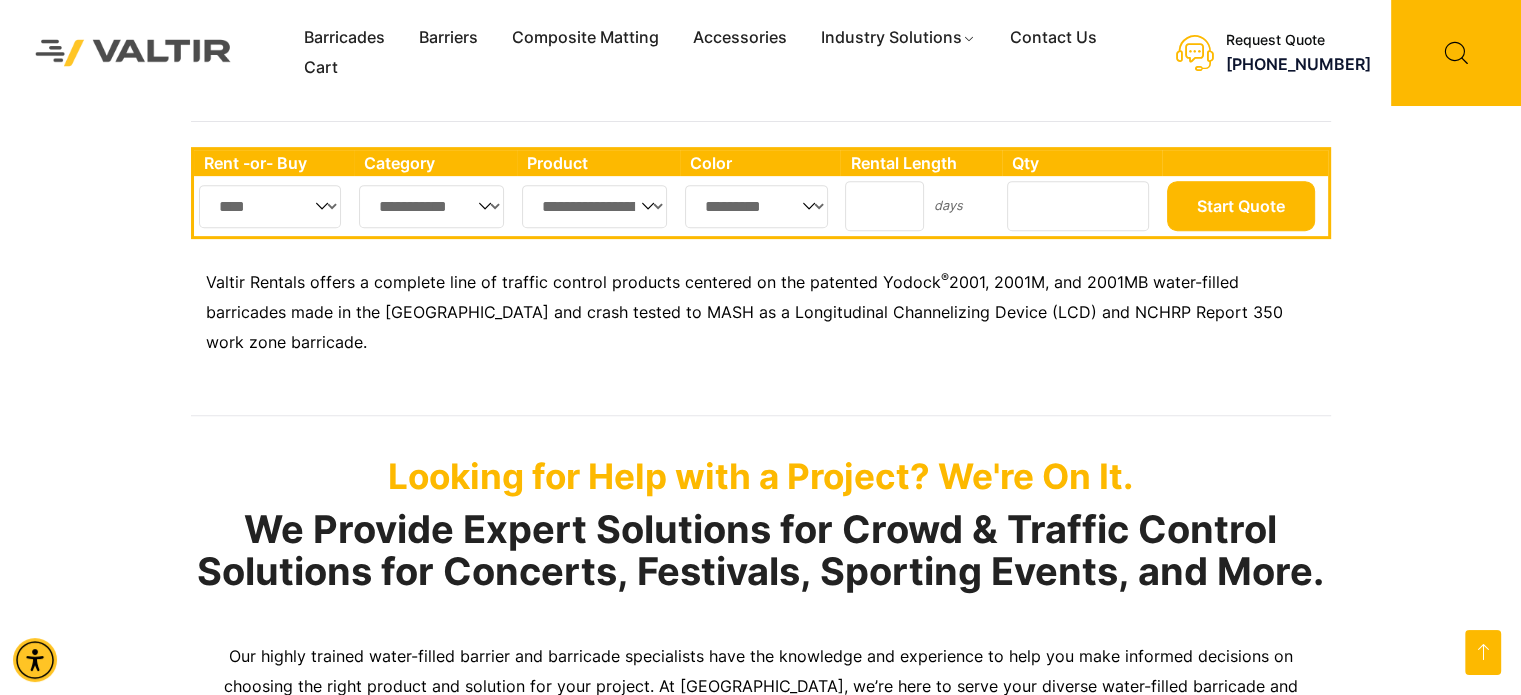 click on "********* *****" at bounding box center [756, 206] 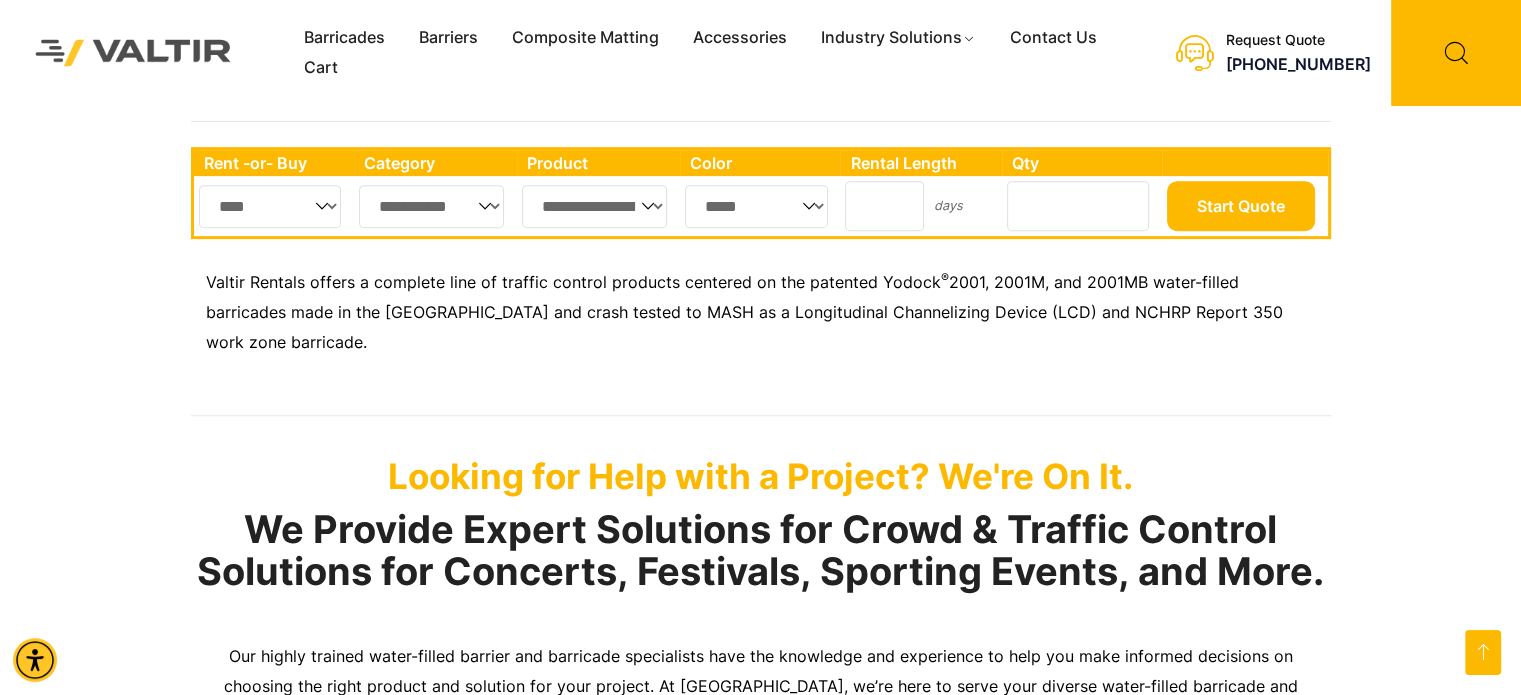 click on "*" at bounding box center (1078, 206) 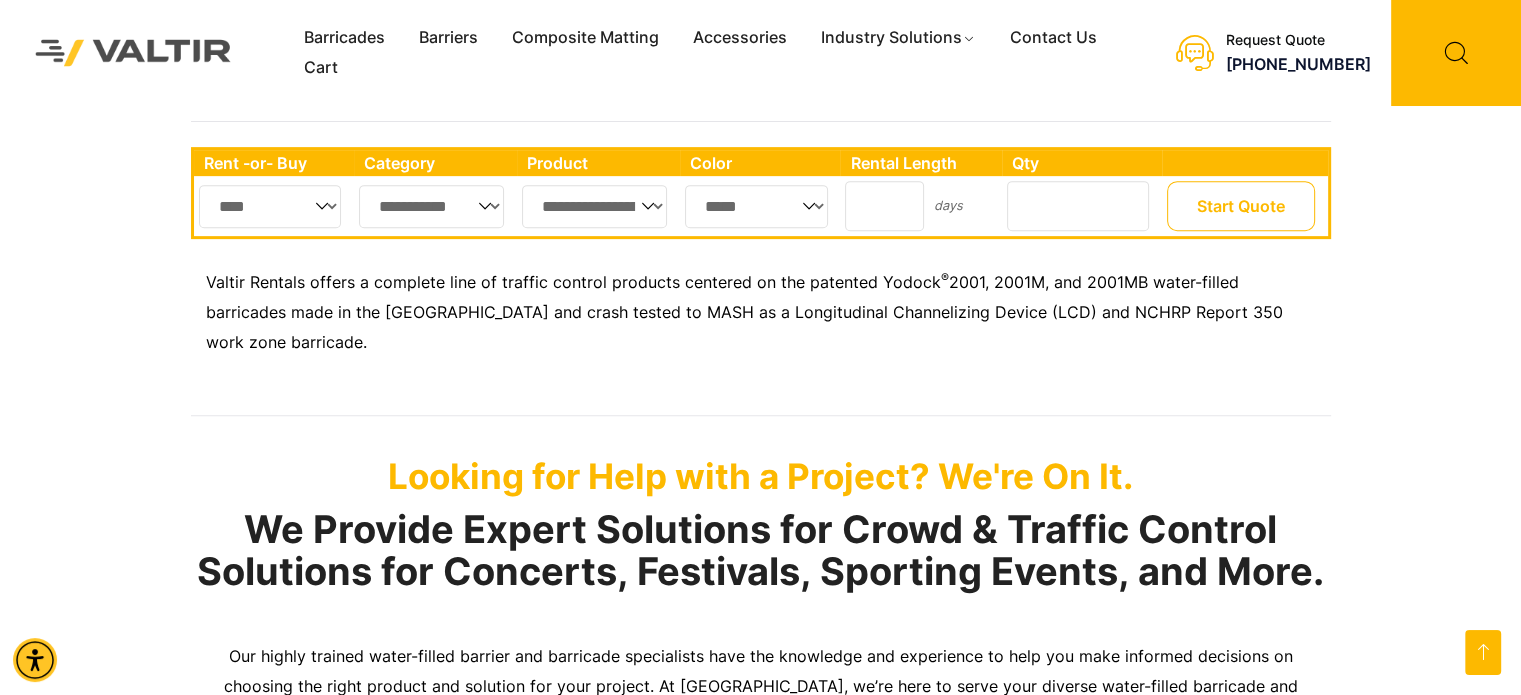 type on "**" 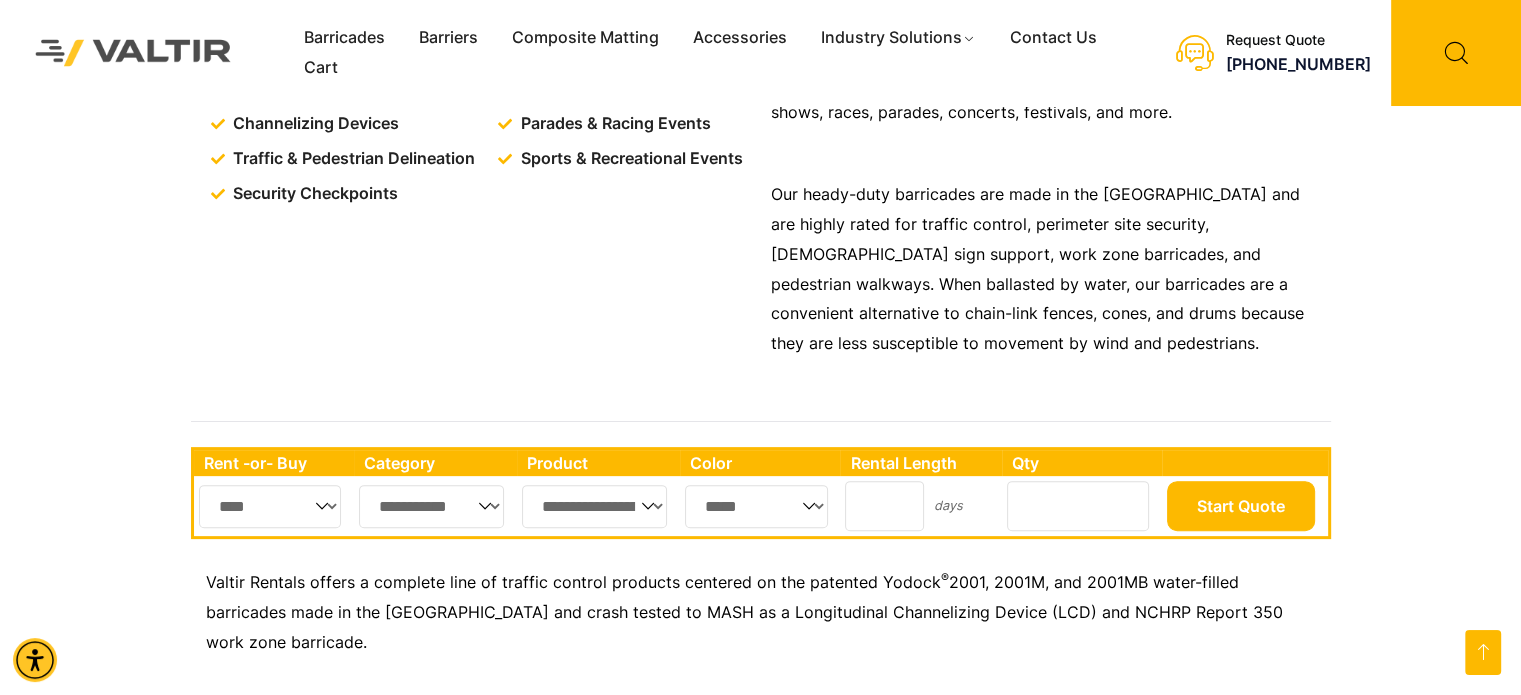scroll, scrollTop: 500, scrollLeft: 0, axis: vertical 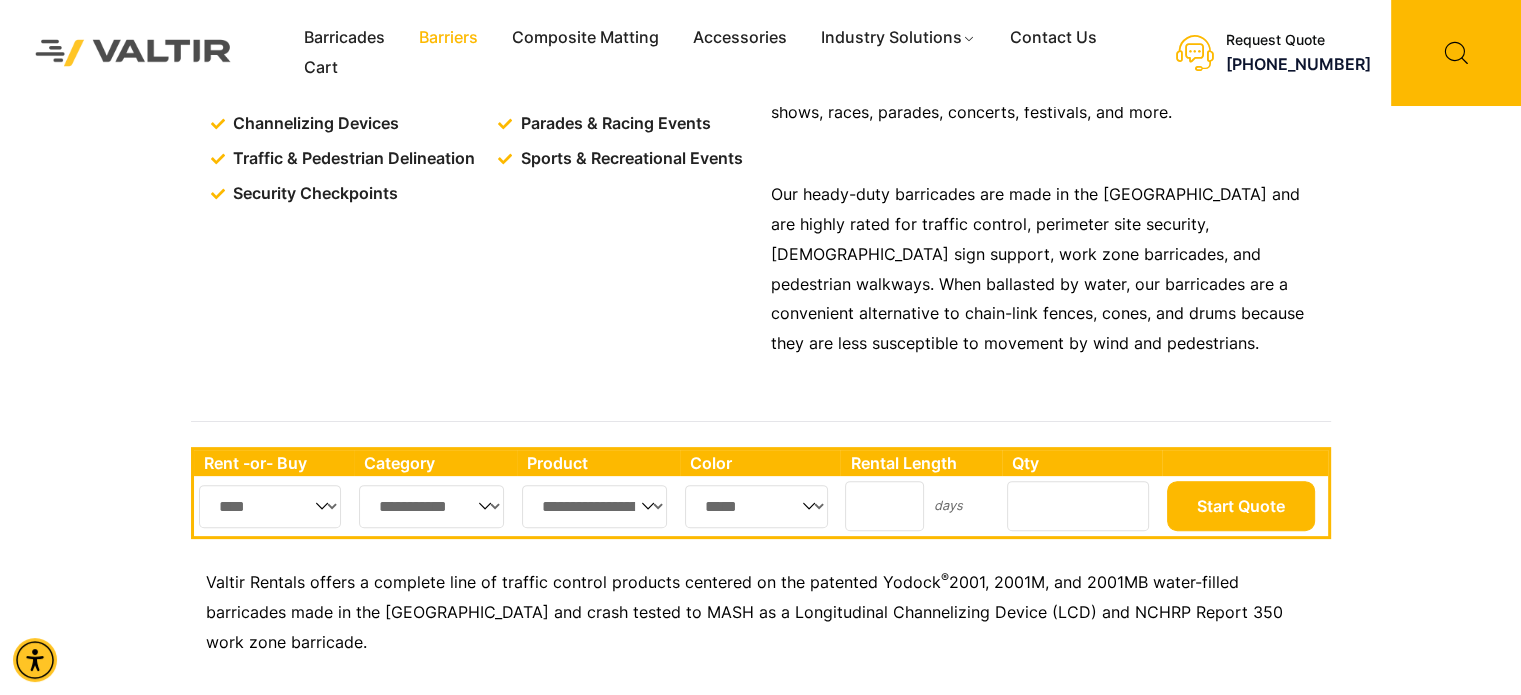 click on "Barriers" at bounding box center (448, 38) 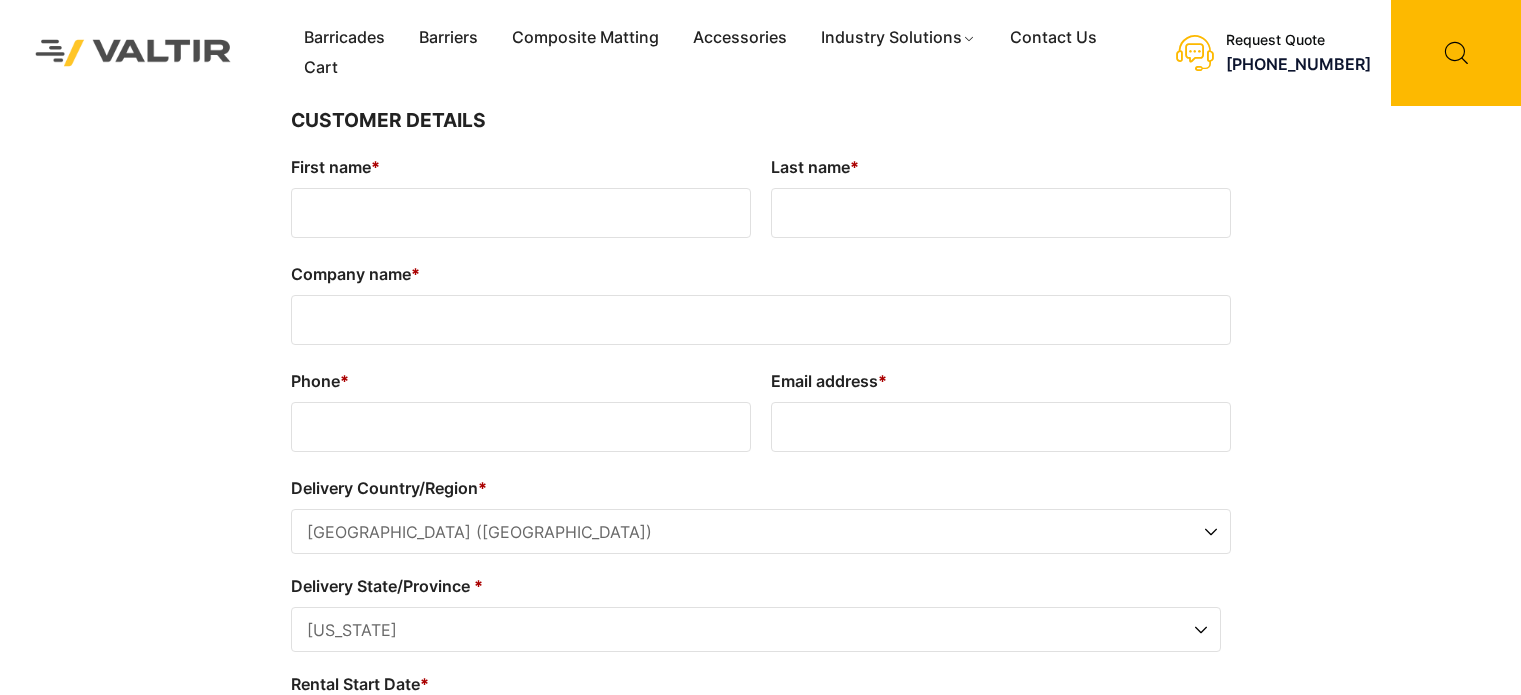 select on "**" 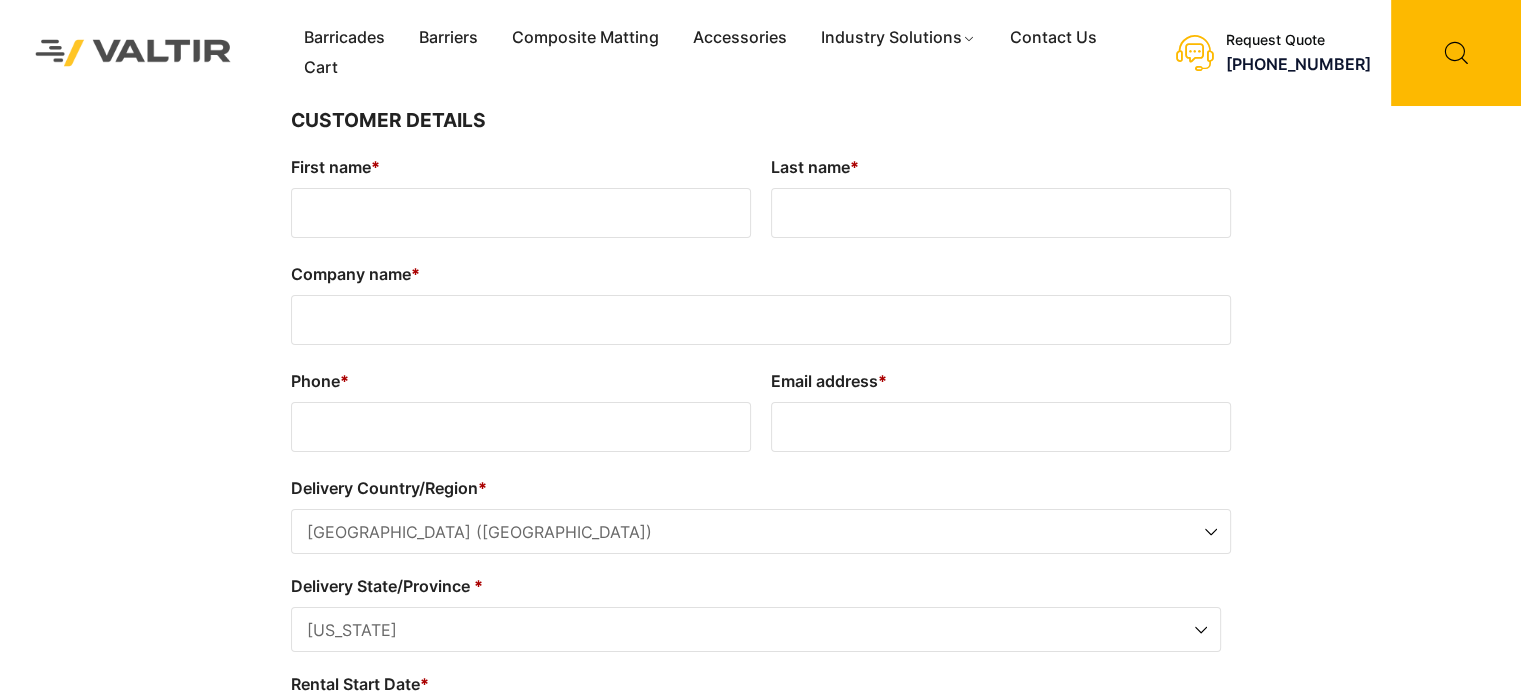 scroll, scrollTop: 0, scrollLeft: 0, axis: both 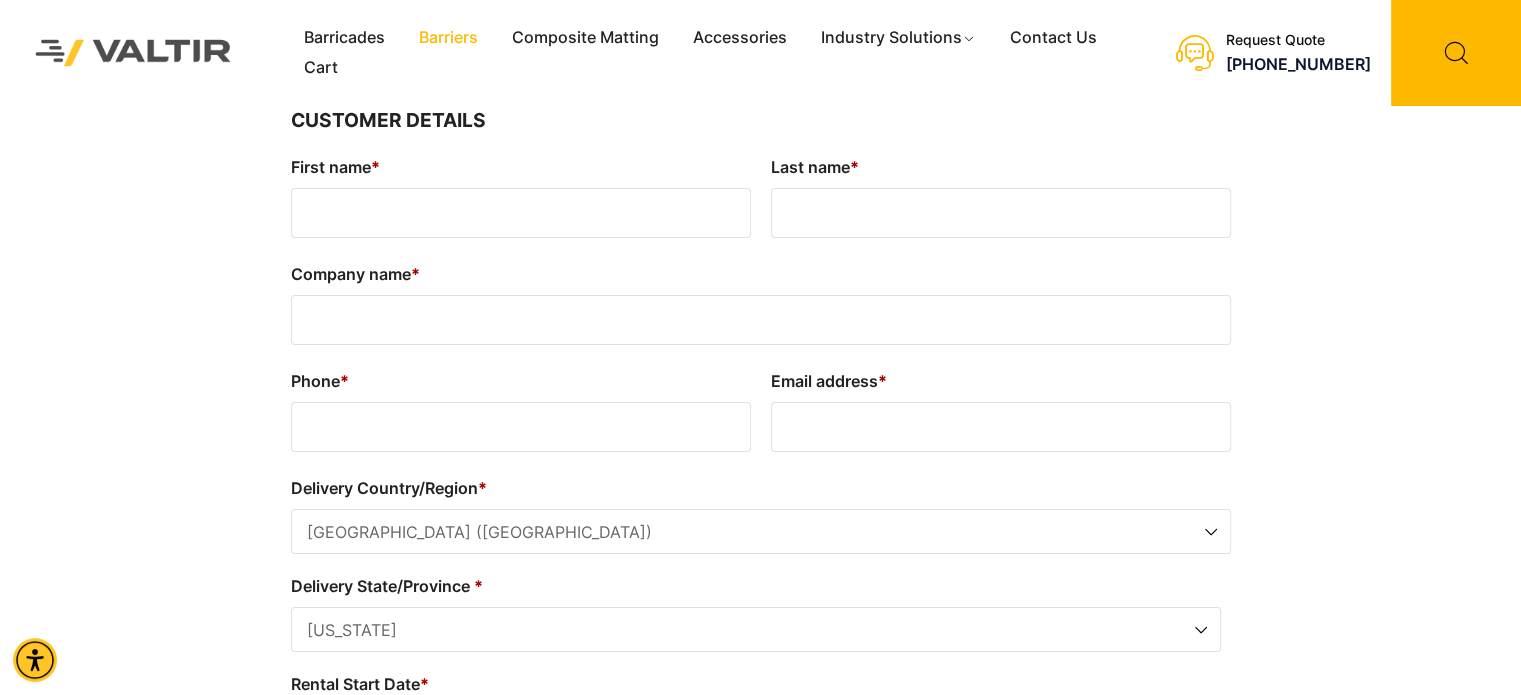 click on "Barriers" at bounding box center (448, 38) 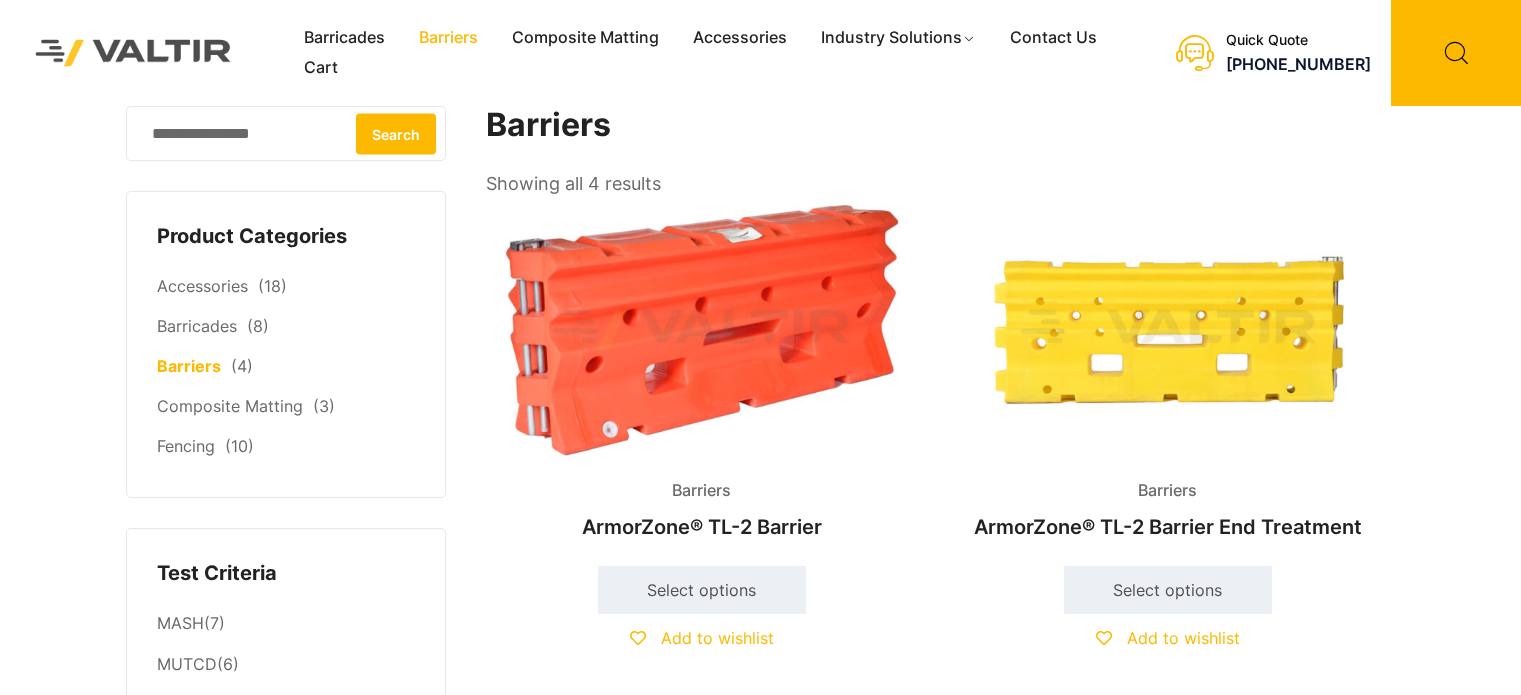 scroll, scrollTop: 0, scrollLeft: 0, axis: both 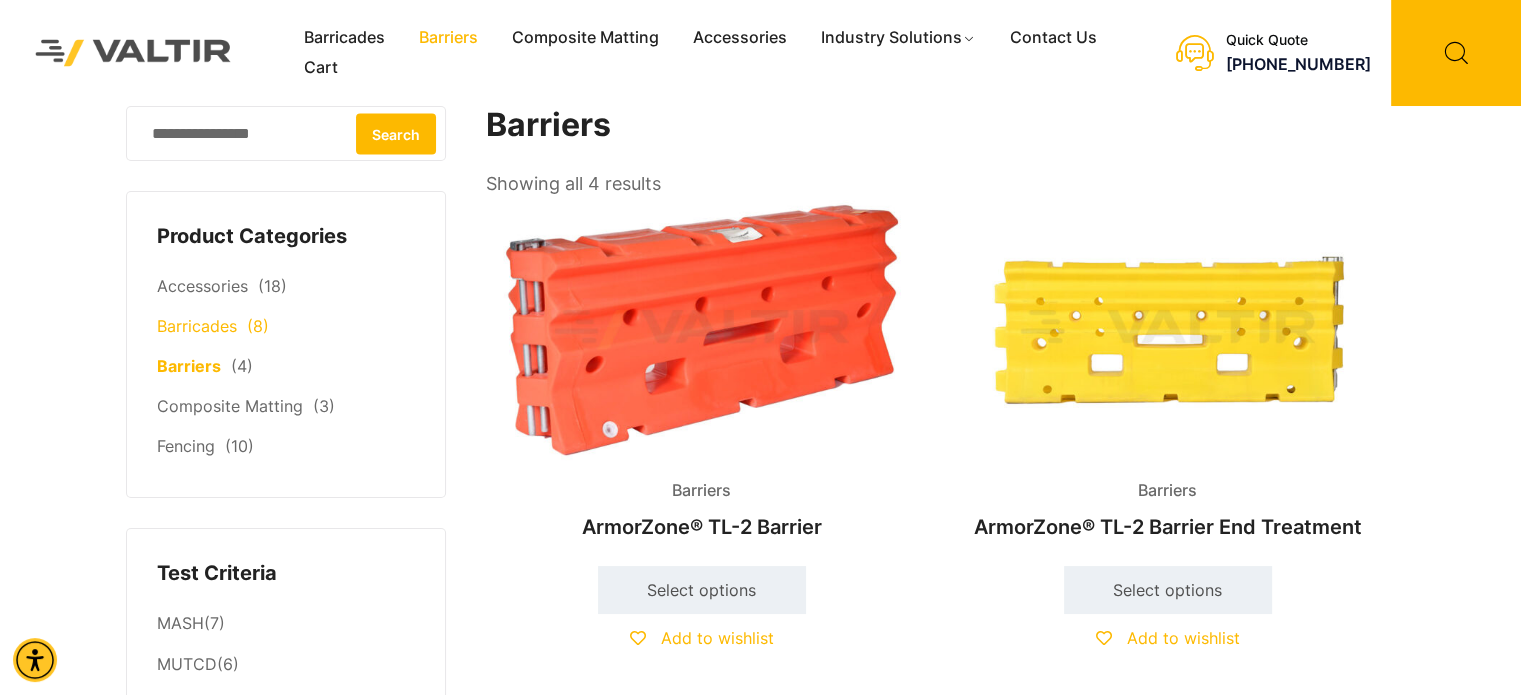 click on "Barricades" at bounding box center (197, 326) 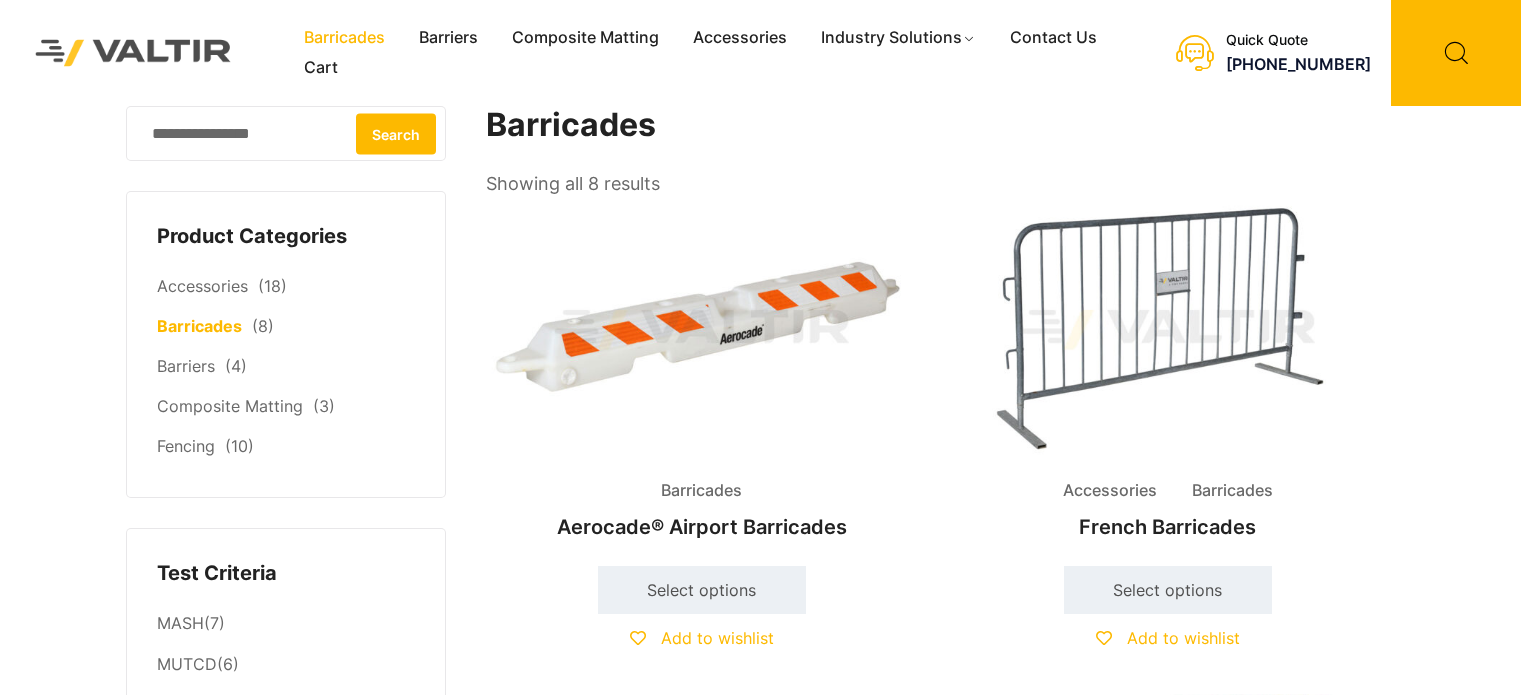 scroll, scrollTop: 0, scrollLeft: 0, axis: both 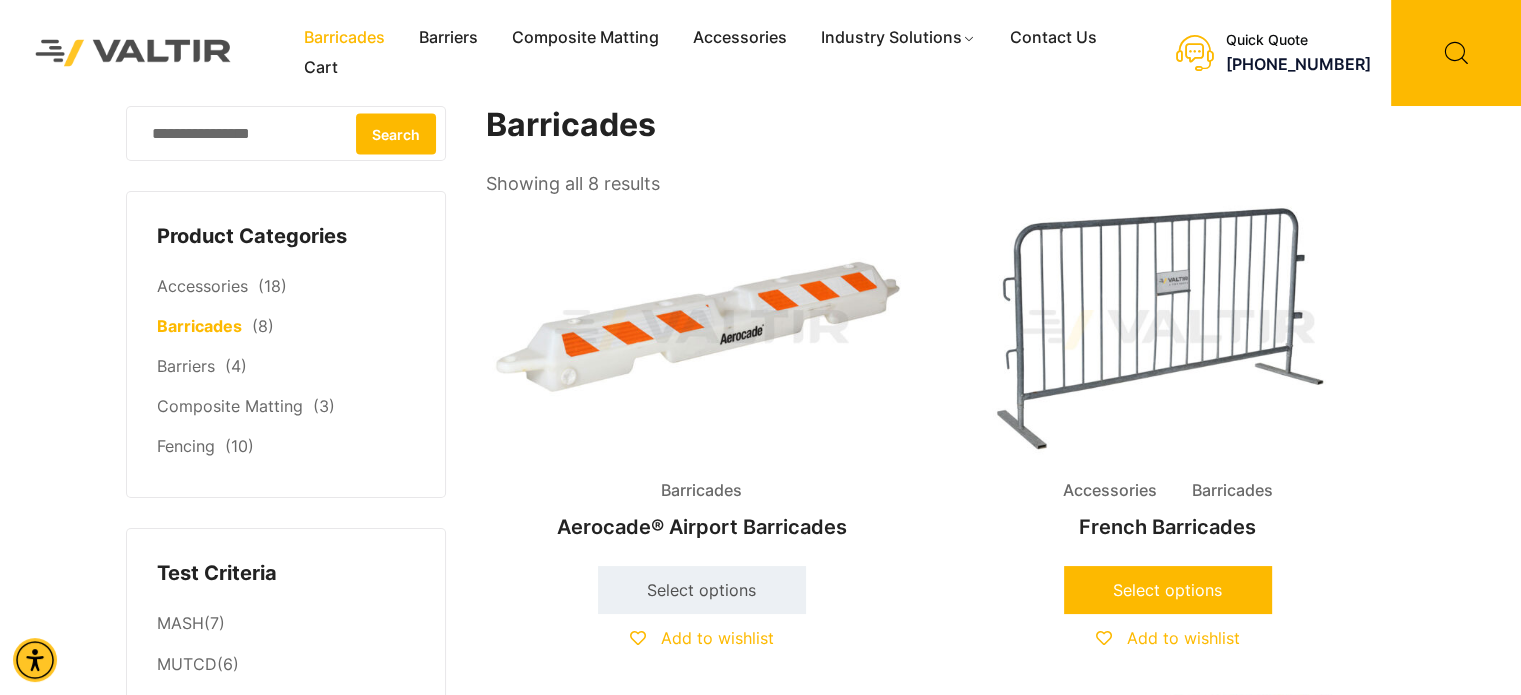 click on "Select options" at bounding box center [1168, 590] 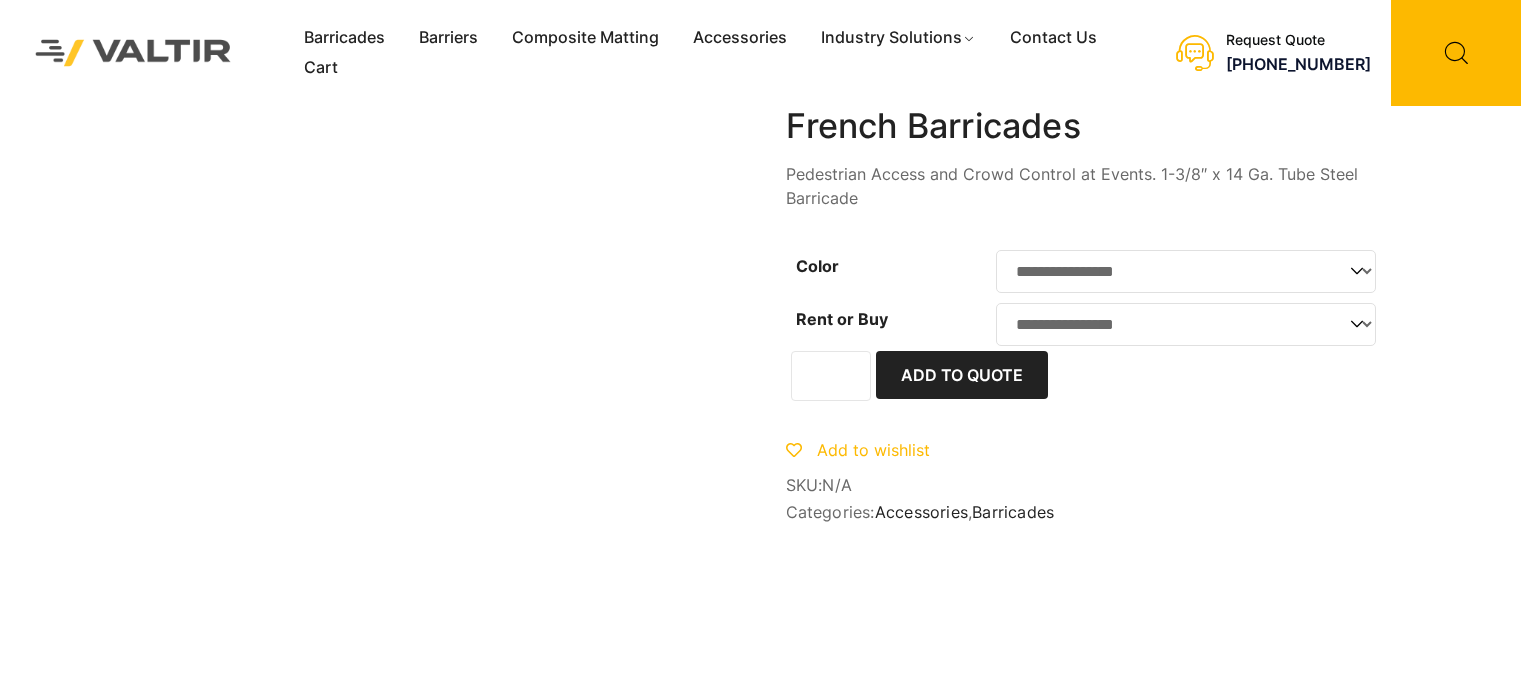 scroll, scrollTop: 0, scrollLeft: 0, axis: both 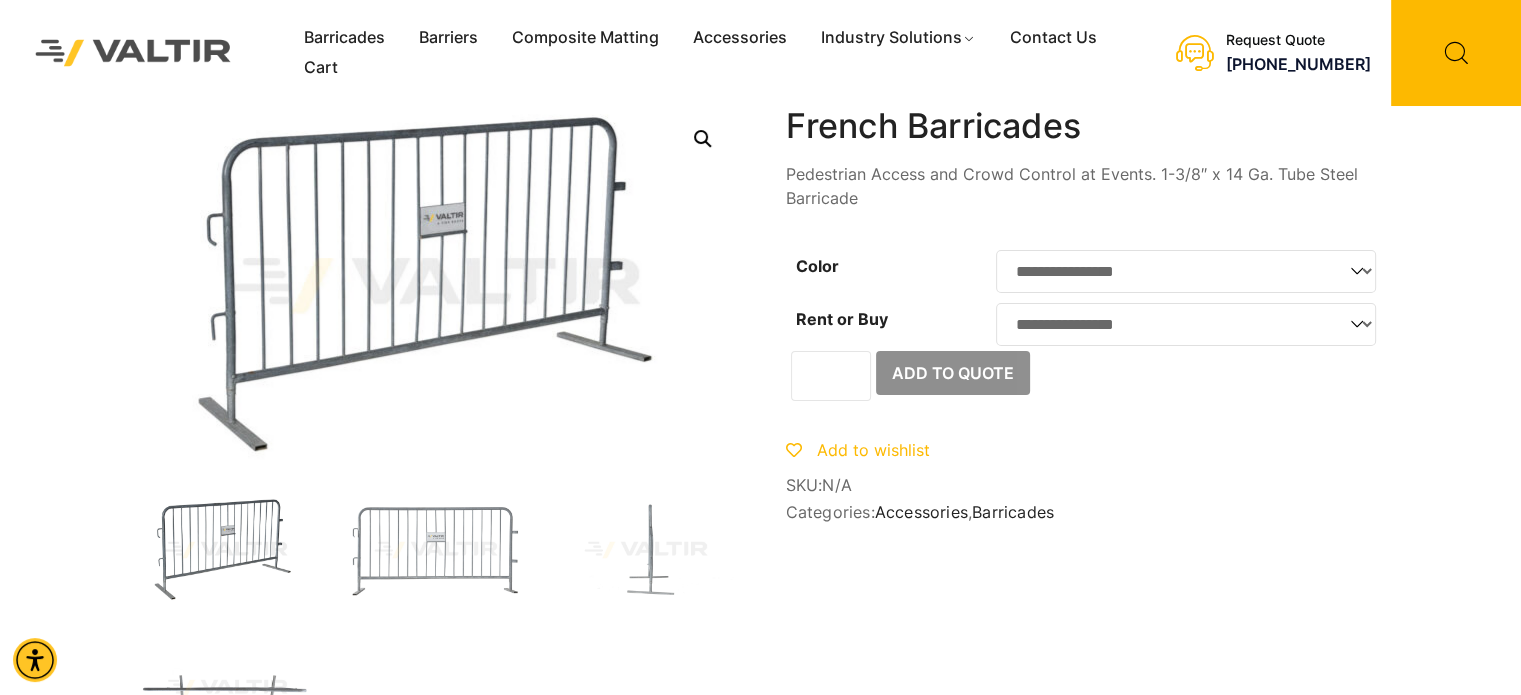 click on "**********" 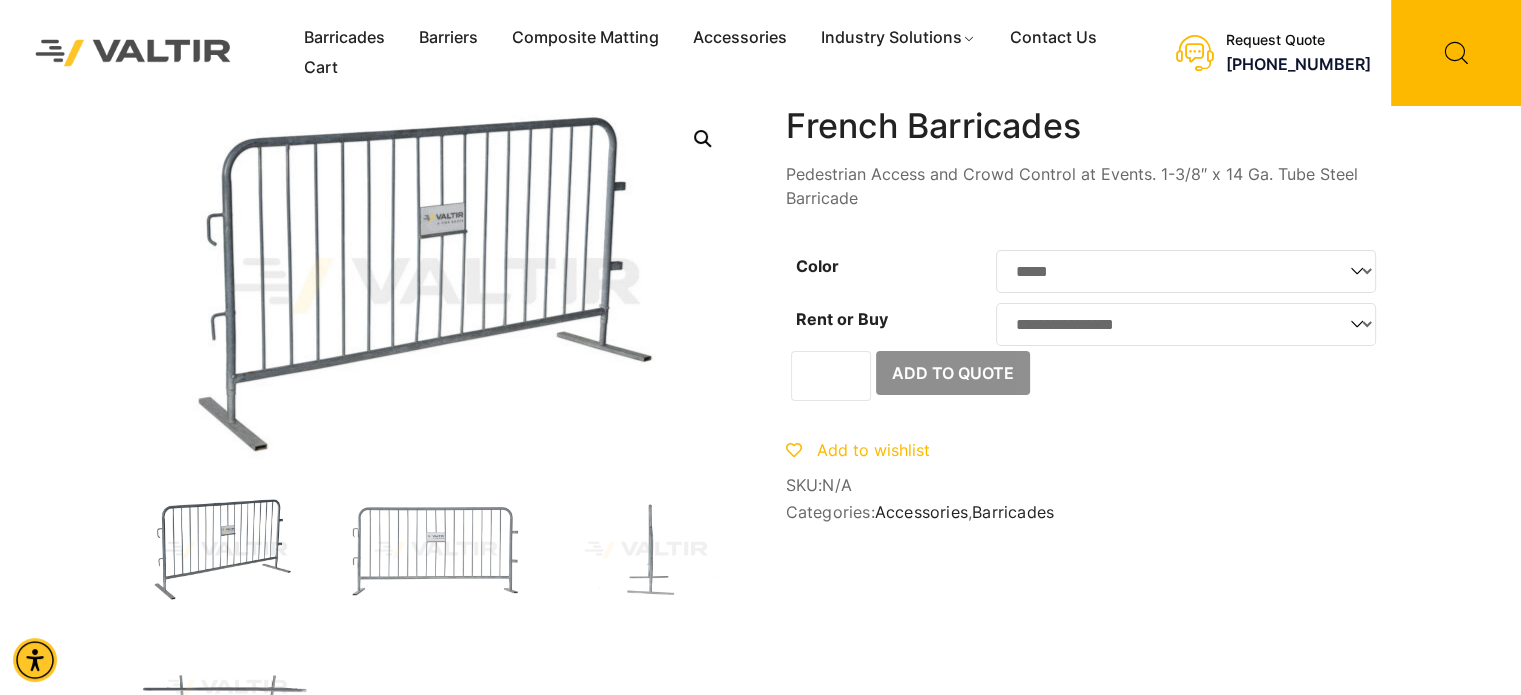 click on "**********" 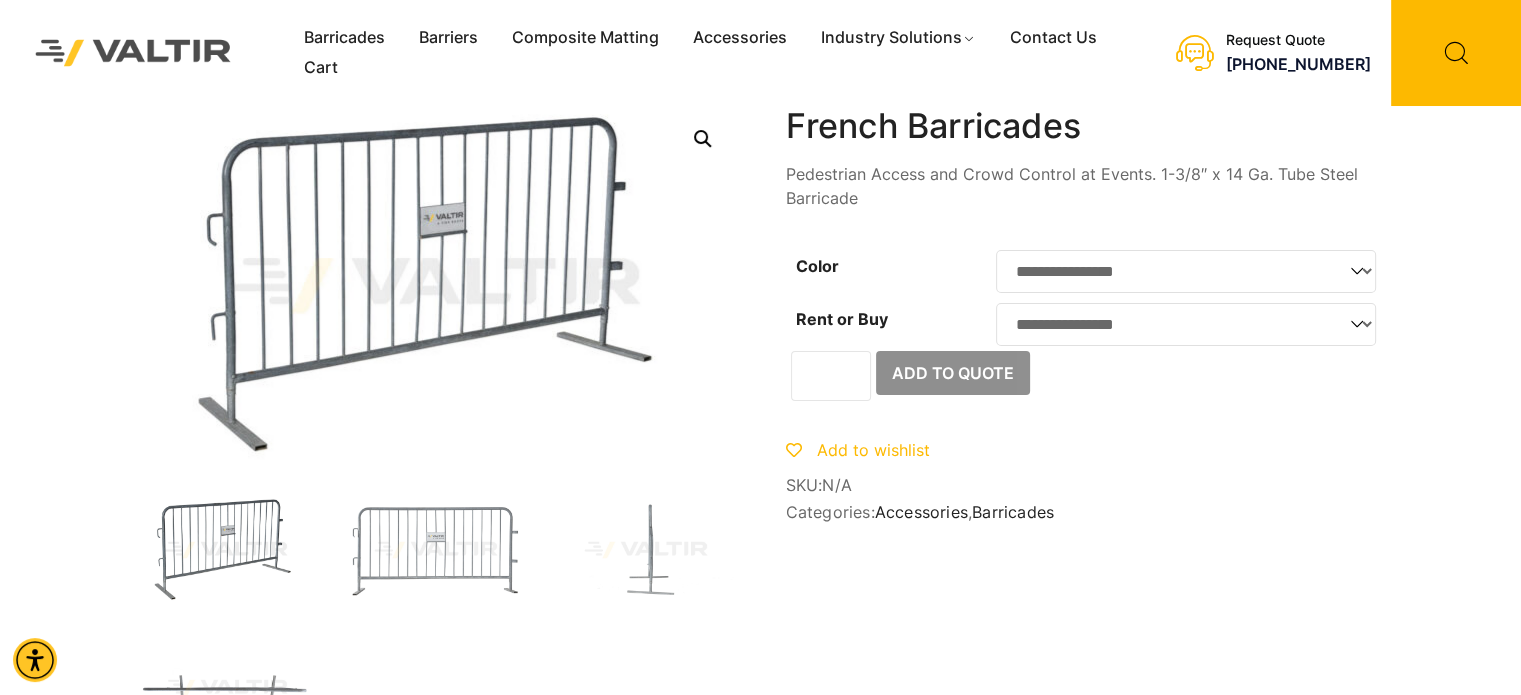 click on "**********" 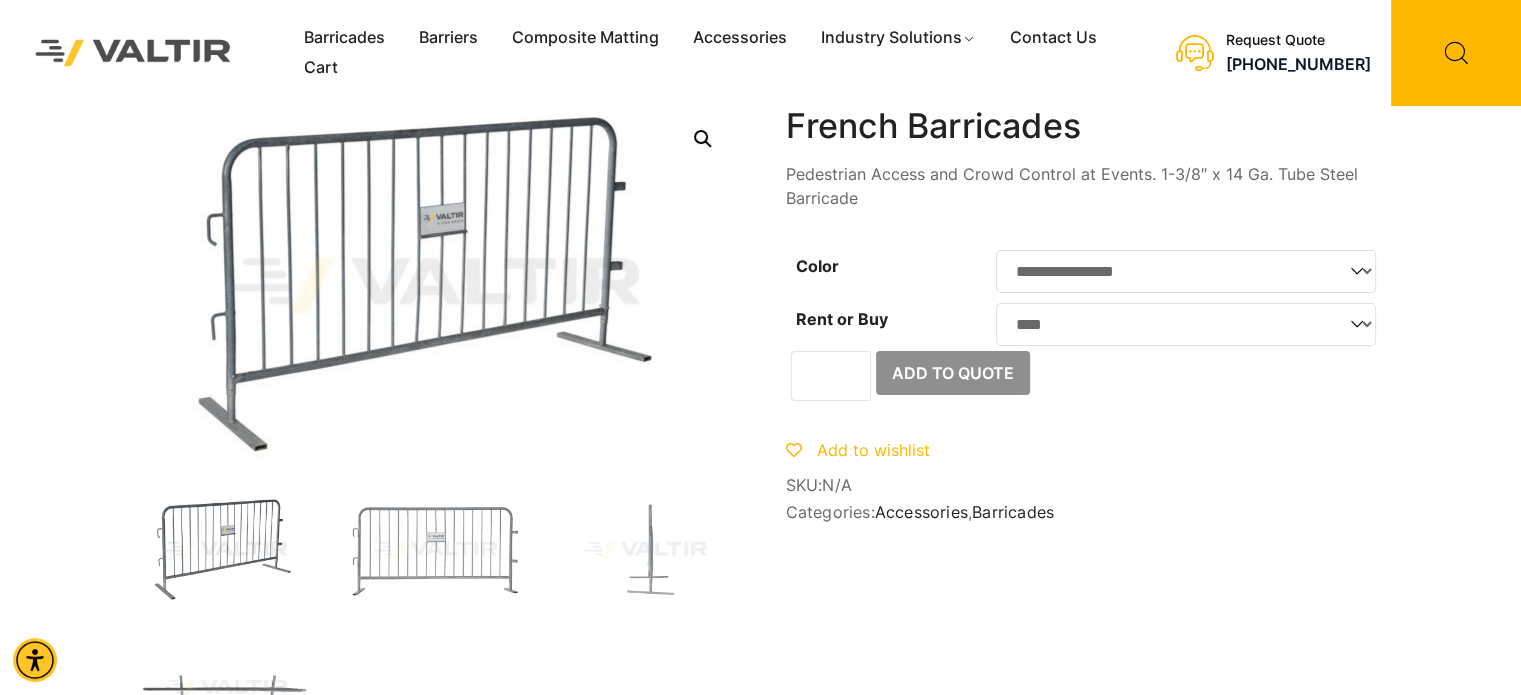click on "**********" 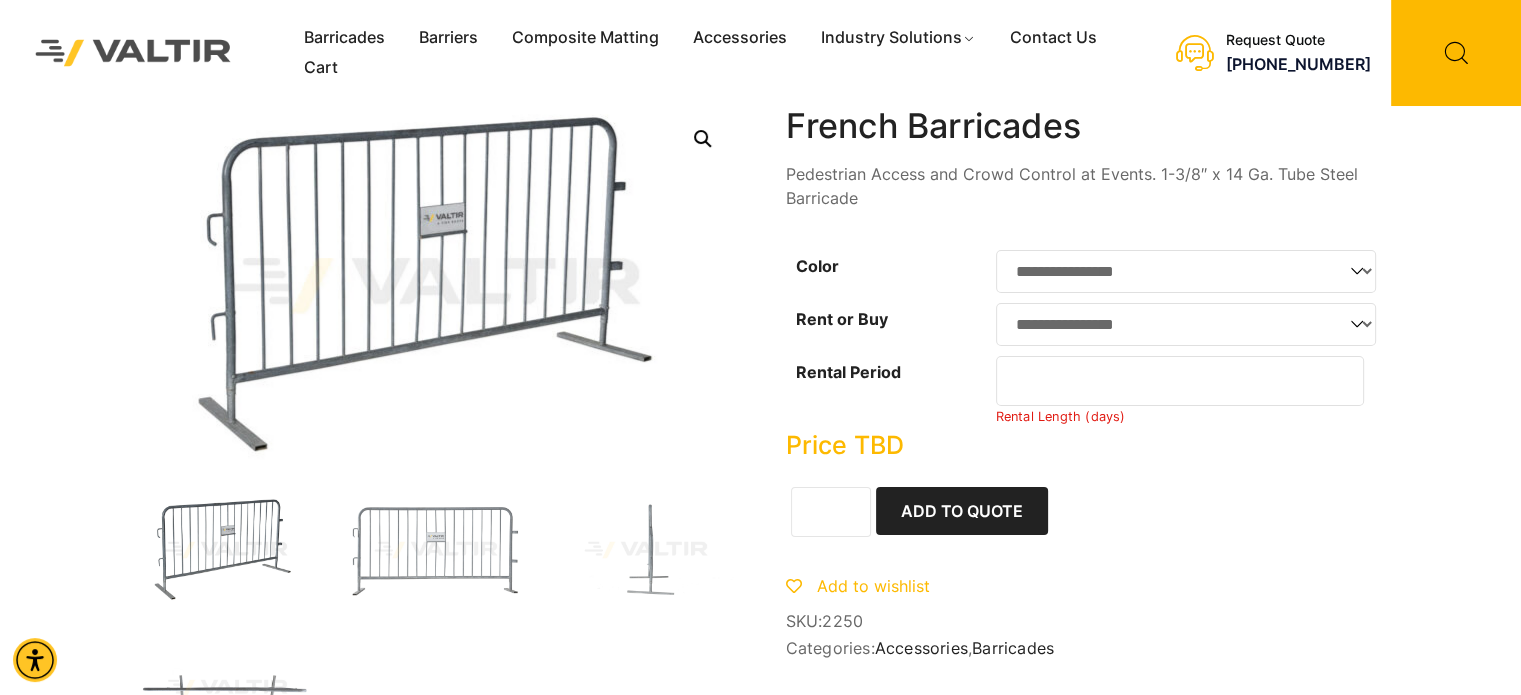 click on "*" 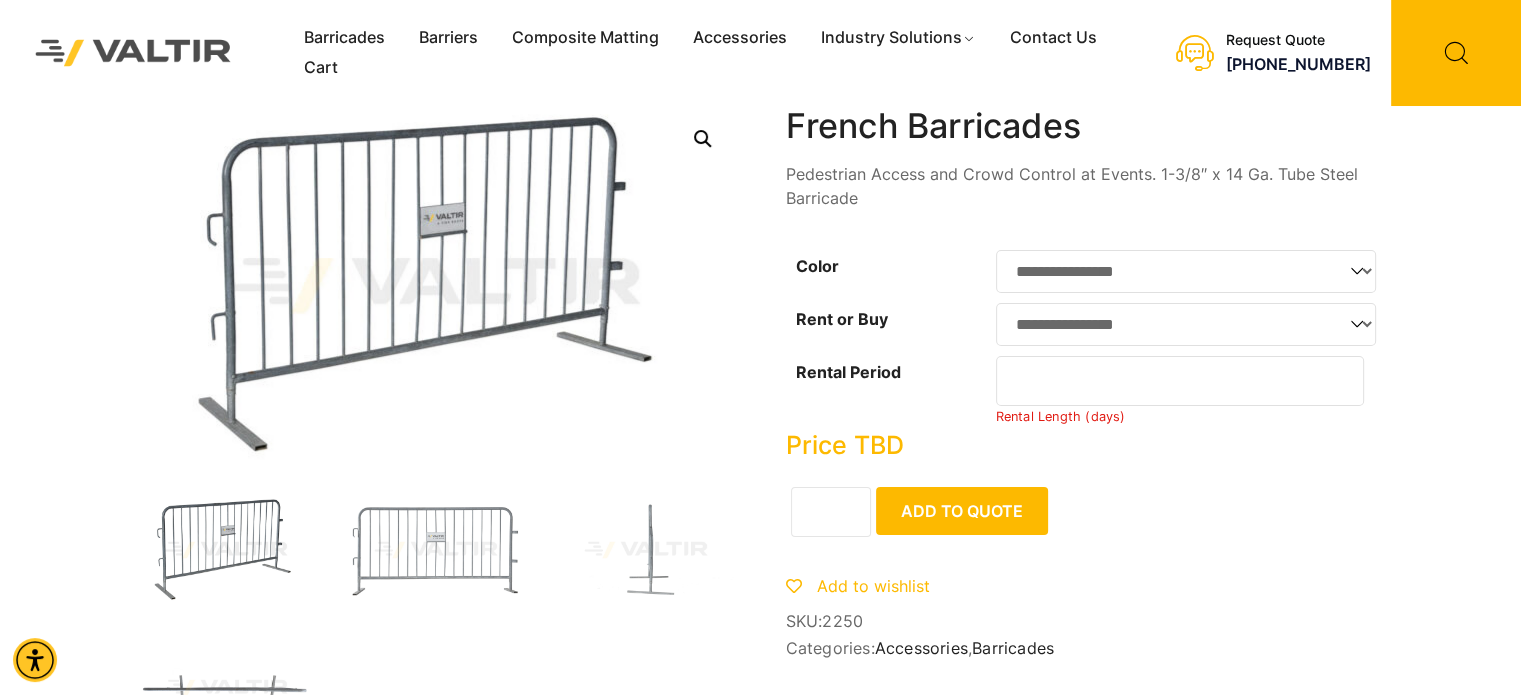 type on "**" 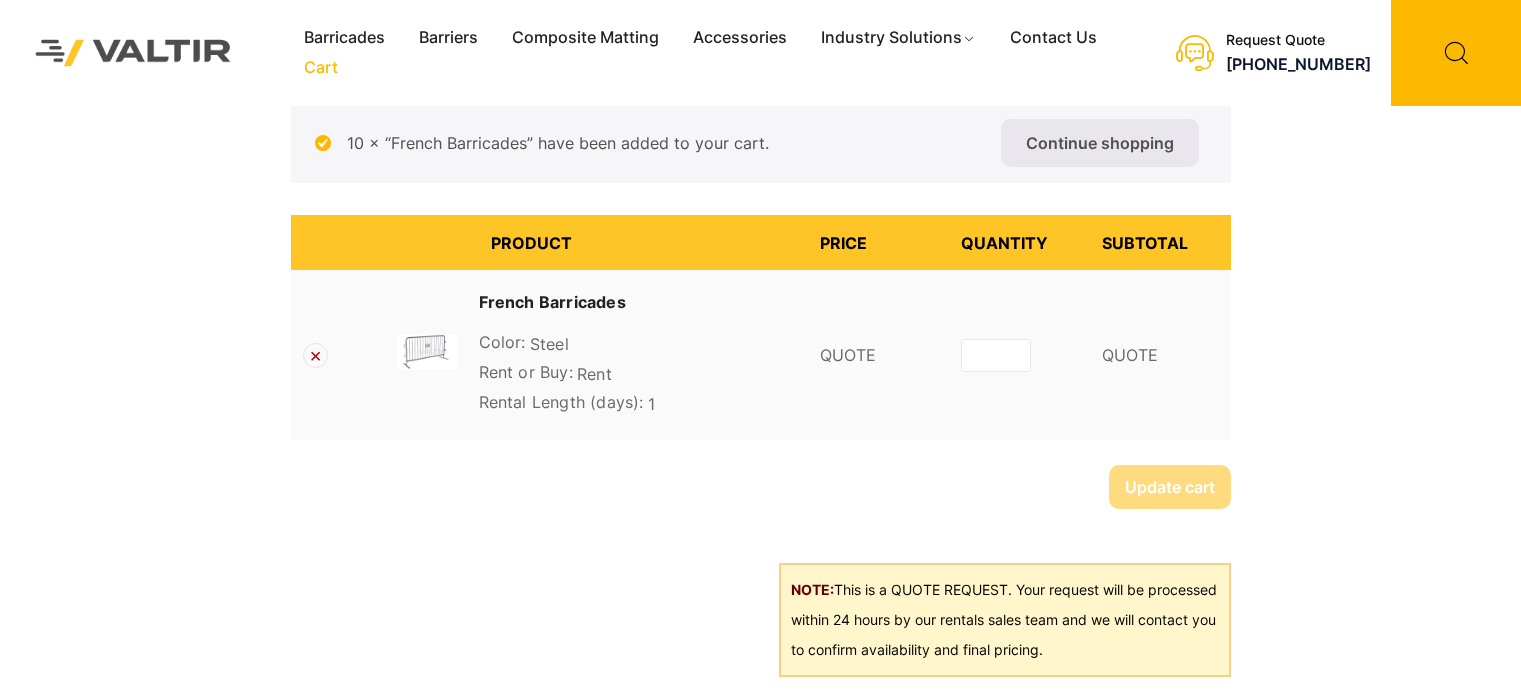 scroll, scrollTop: 213, scrollLeft: 0, axis: vertical 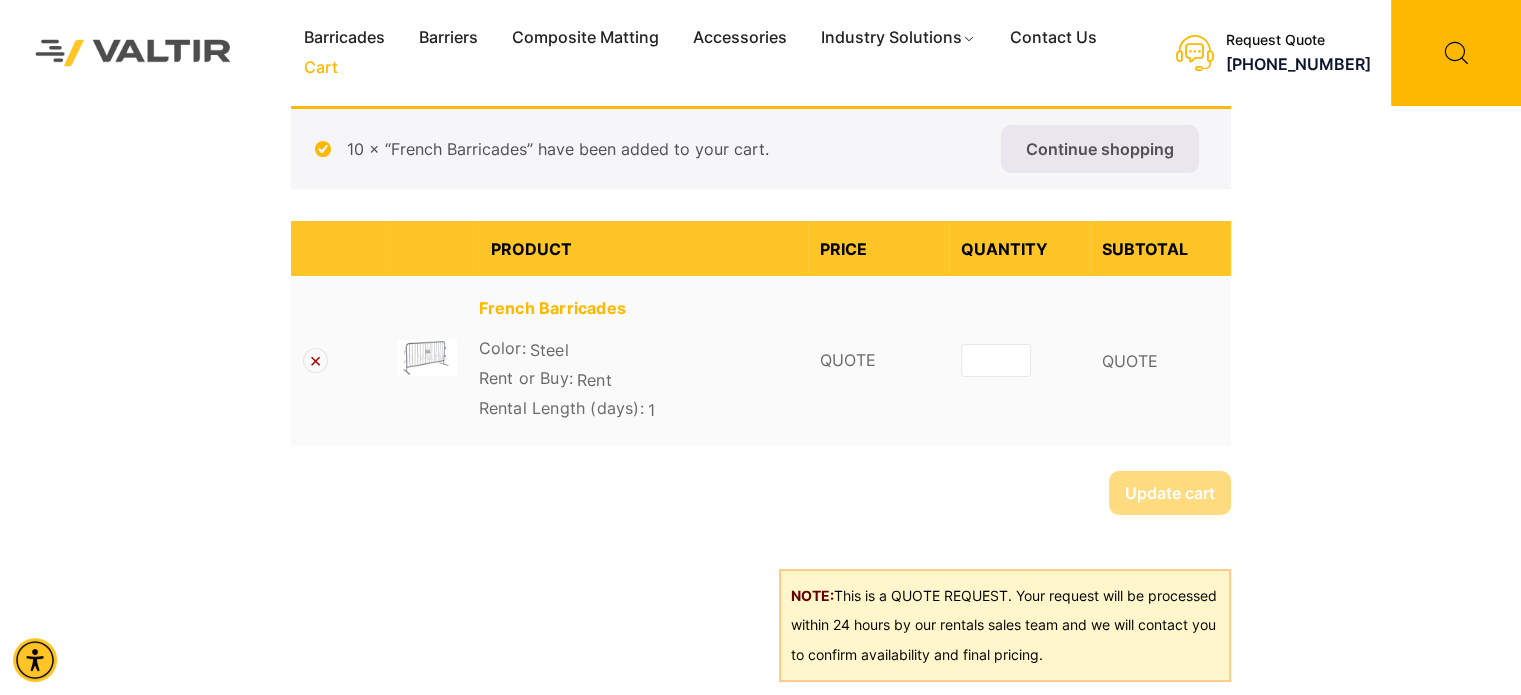 click on "French Barricades" at bounding box center (552, 308) 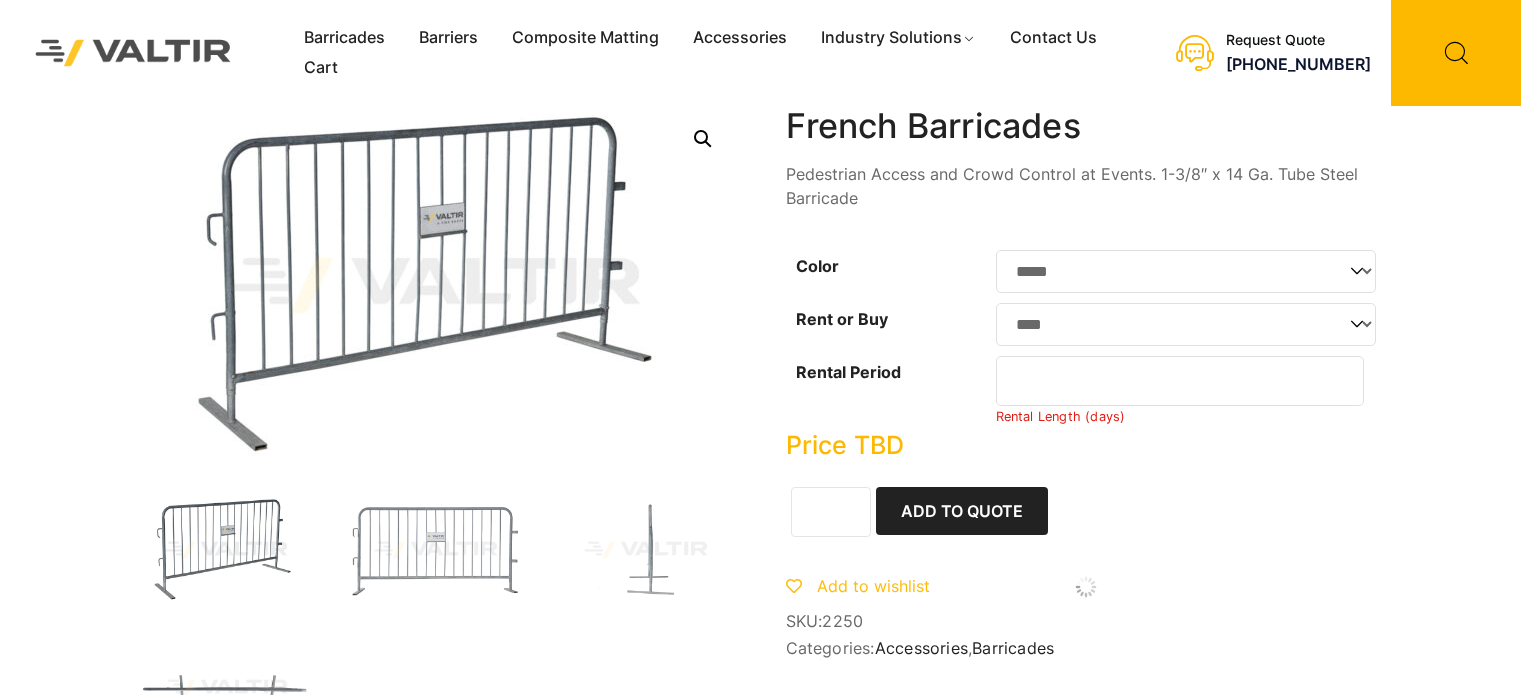 scroll, scrollTop: 0, scrollLeft: 0, axis: both 